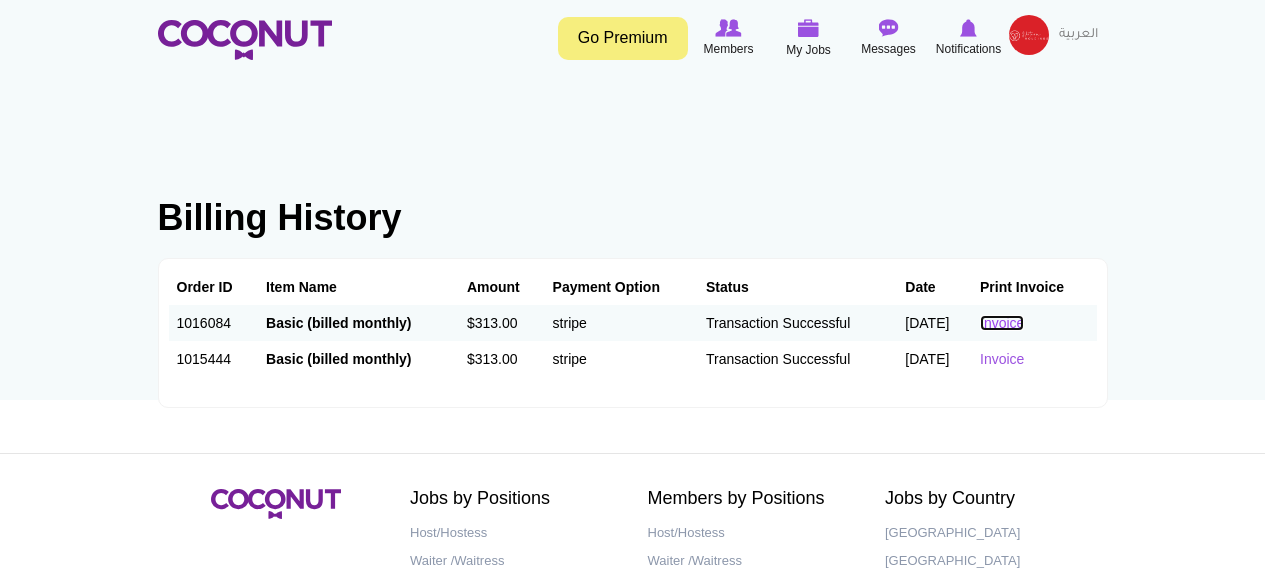 scroll, scrollTop: 0, scrollLeft: 0, axis: both 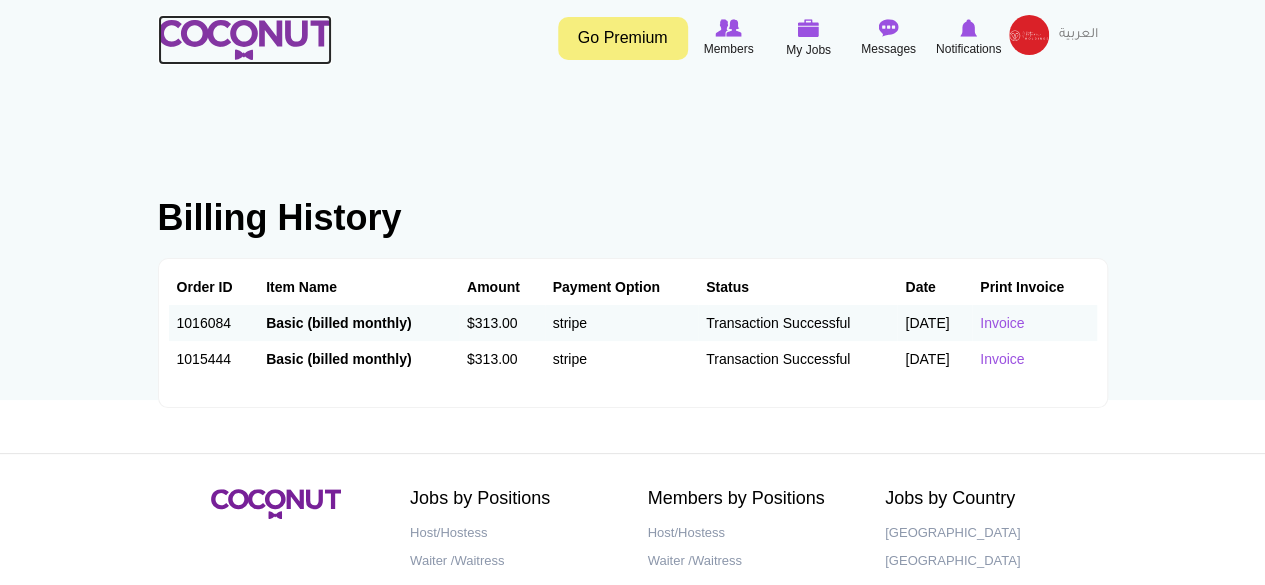 click at bounding box center (245, 40) 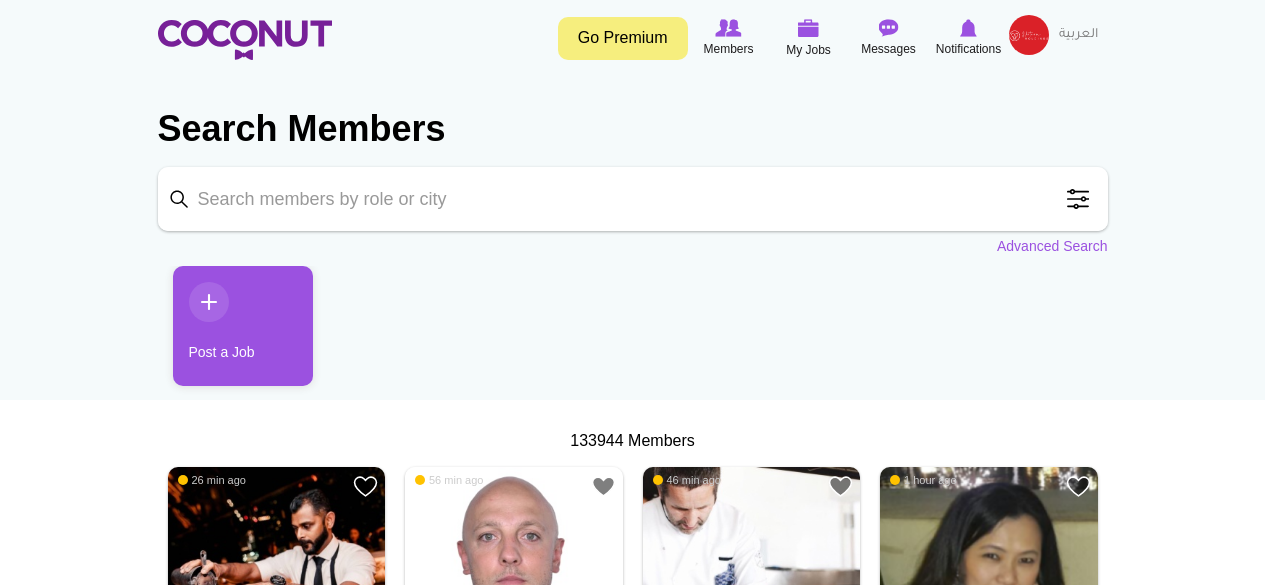 scroll, scrollTop: 0, scrollLeft: 0, axis: both 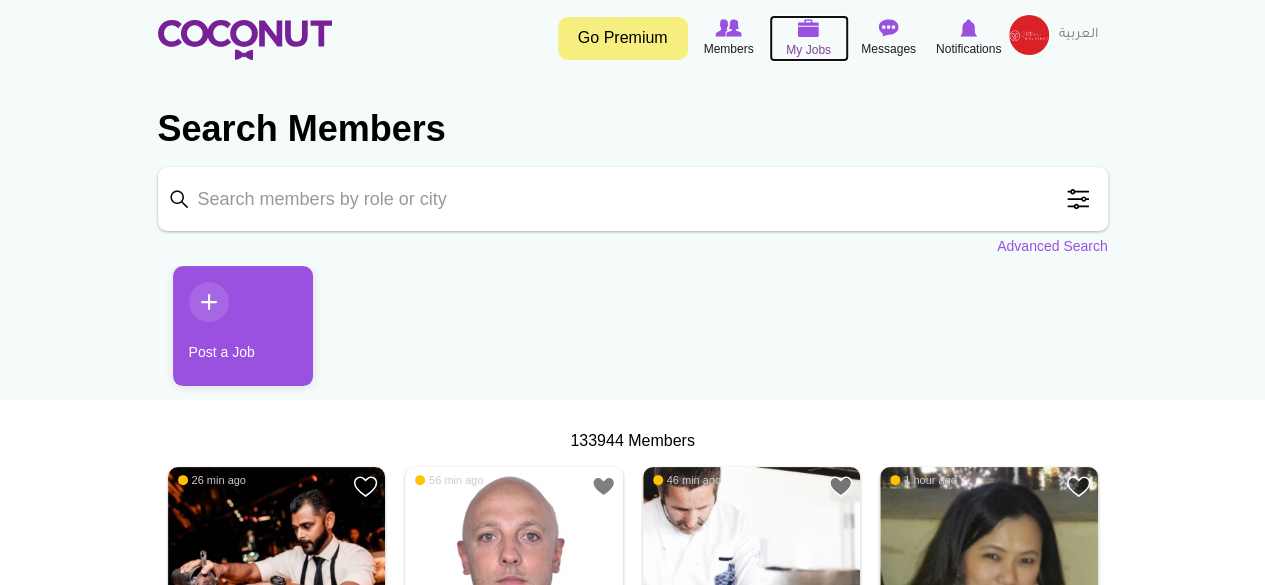 click on "My Jobs" at bounding box center [808, 50] 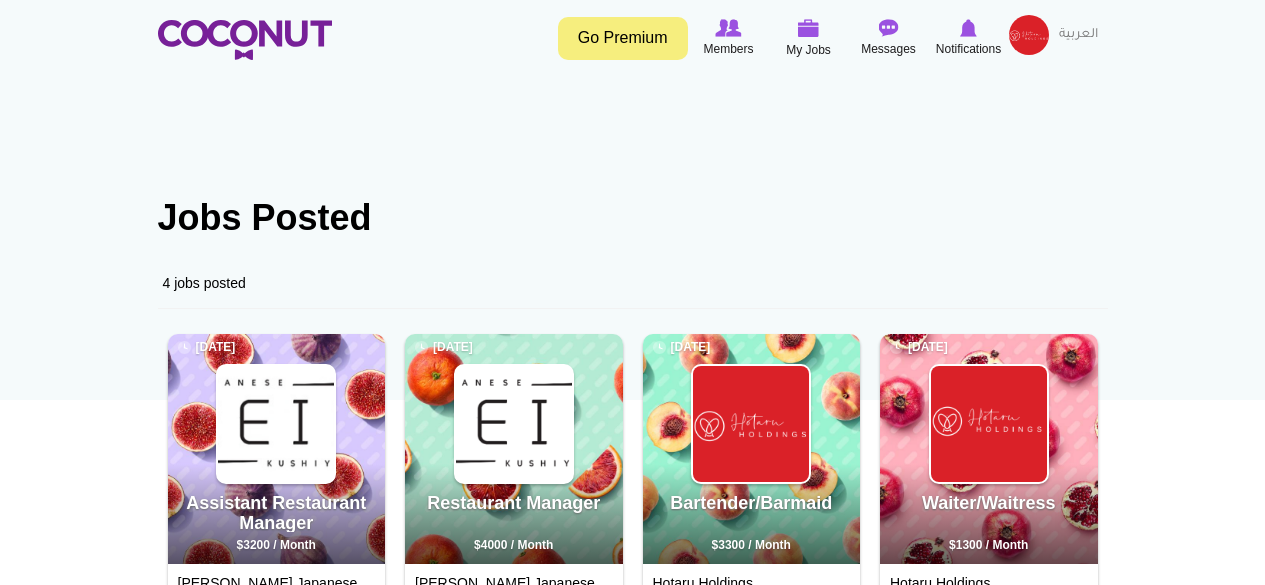 scroll, scrollTop: 0, scrollLeft: 0, axis: both 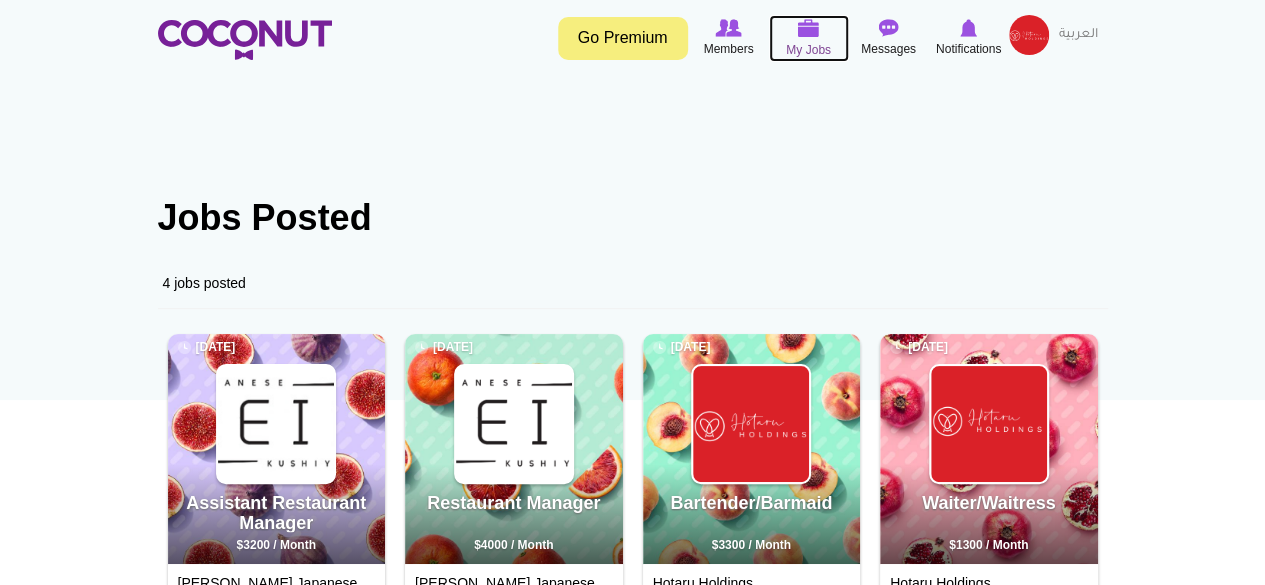 click on "My Jobs" at bounding box center (809, 38) 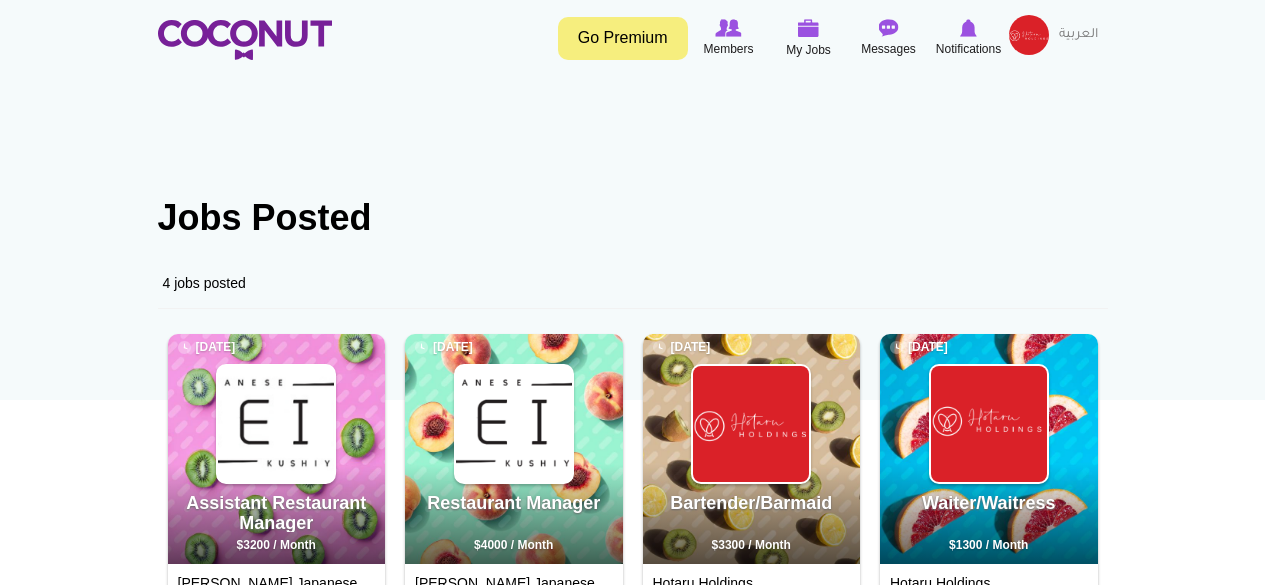 scroll, scrollTop: 0, scrollLeft: 0, axis: both 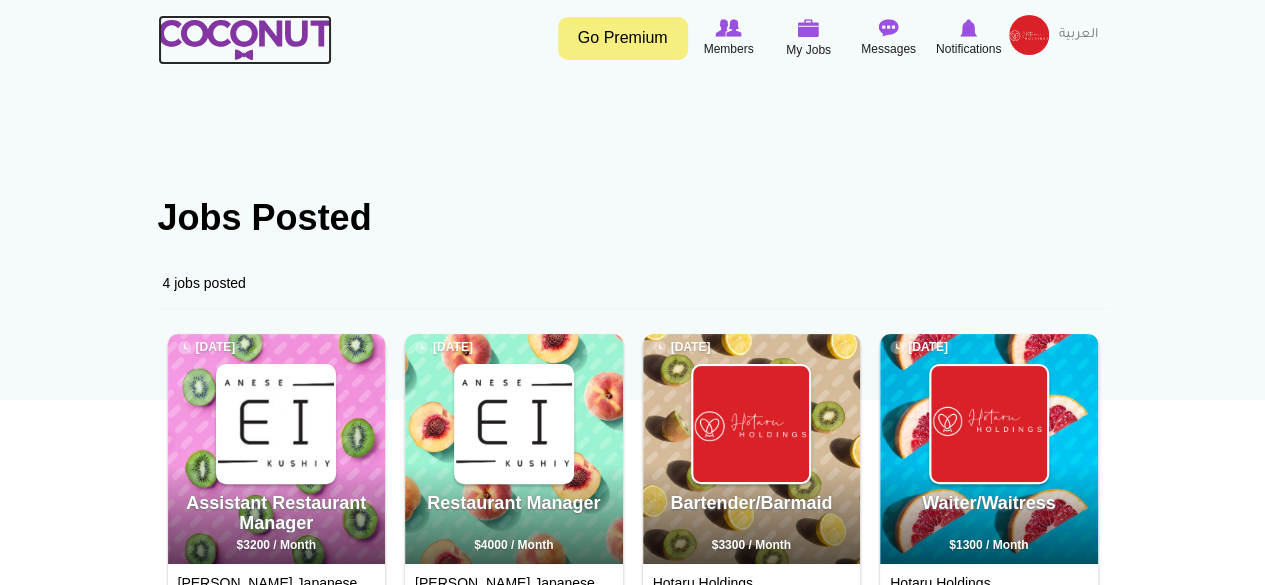 click at bounding box center (245, 40) 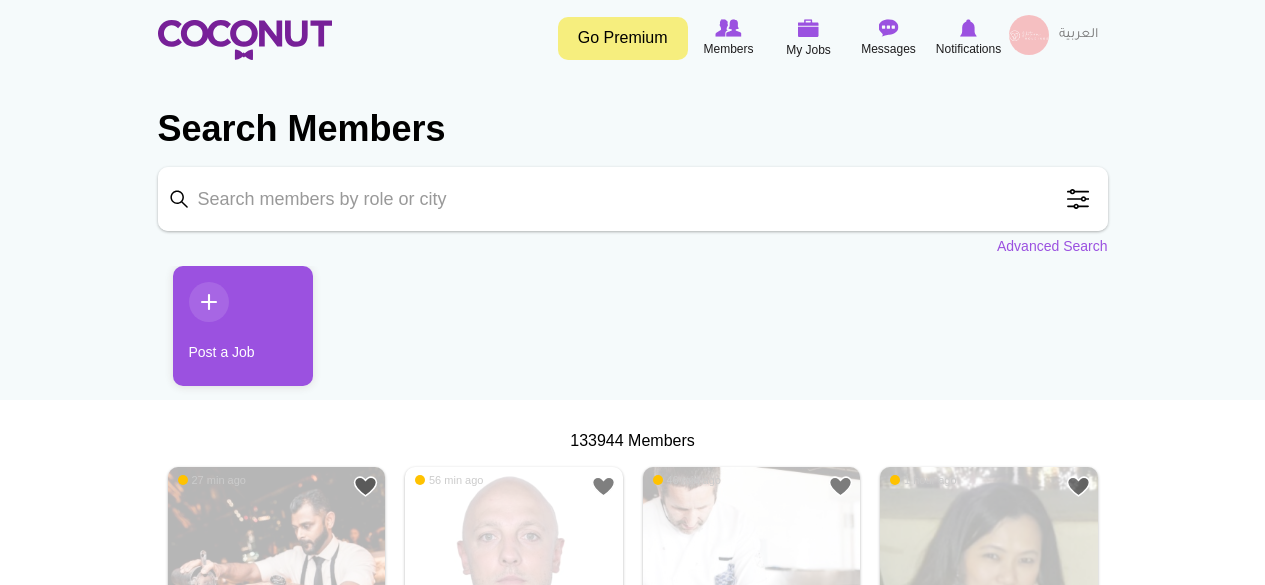 scroll, scrollTop: 0, scrollLeft: 0, axis: both 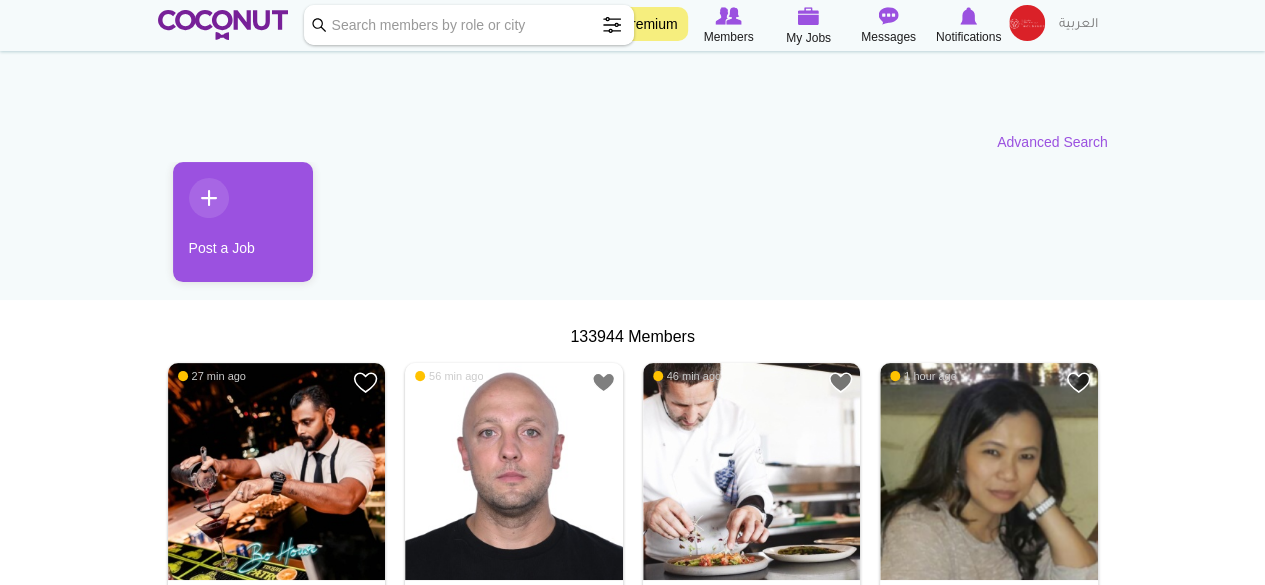 click on "Post a Job" at bounding box center [243, 222] 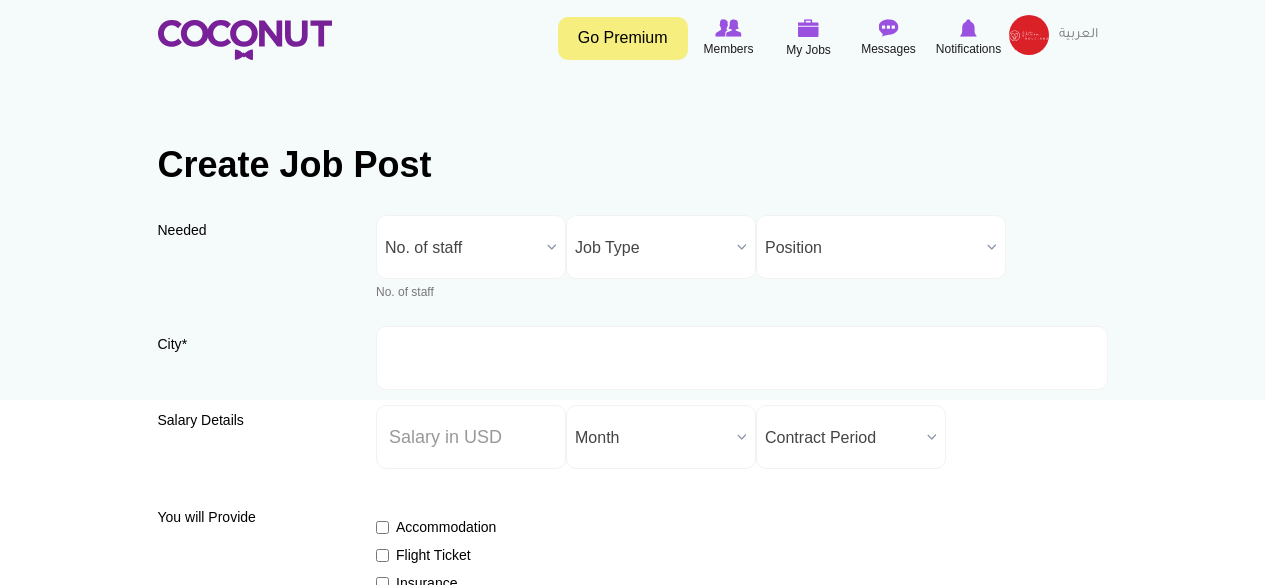 scroll, scrollTop: 0, scrollLeft: 0, axis: both 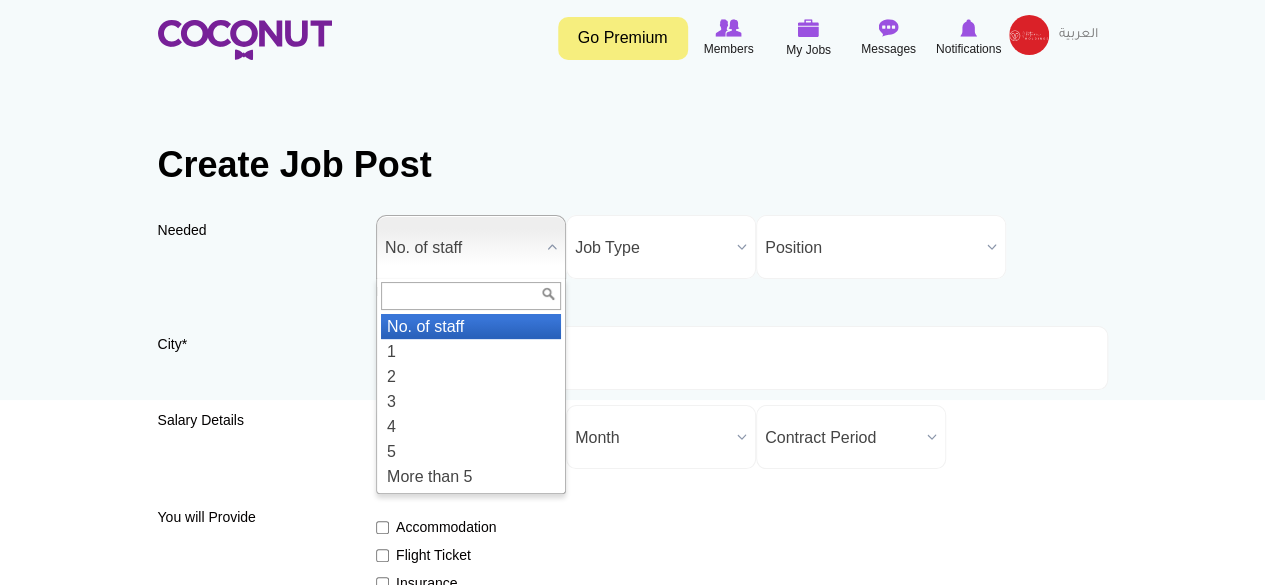click on "No. of staff" at bounding box center [462, 248] 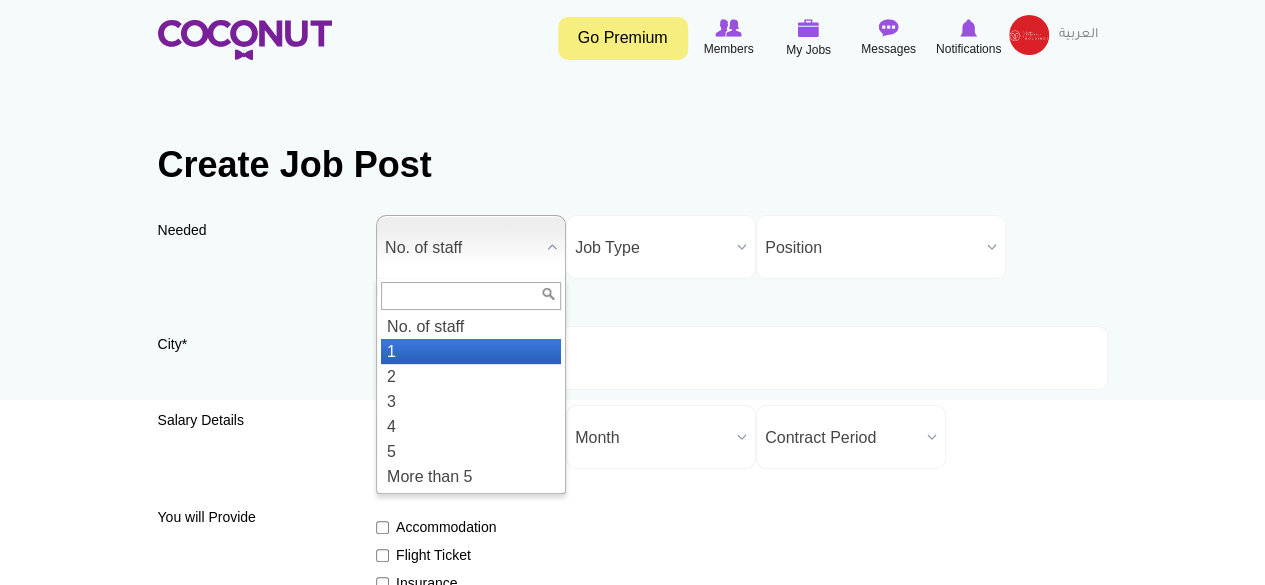 click on "1" at bounding box center (471, 351) 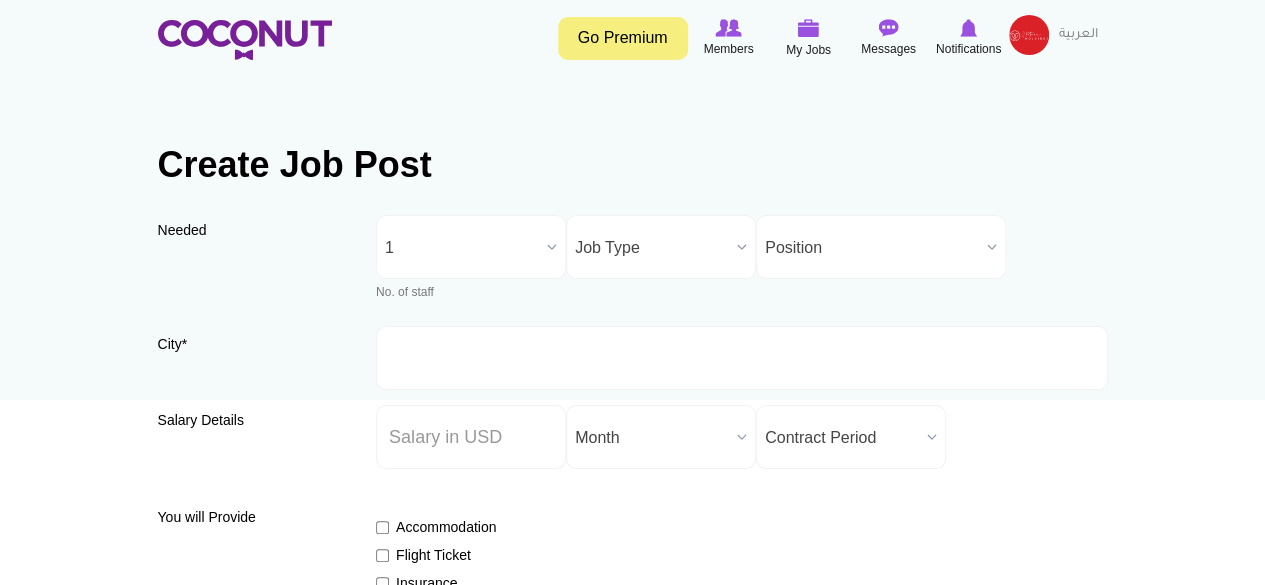 click on "Job Type" at bounding box center [652, 248] 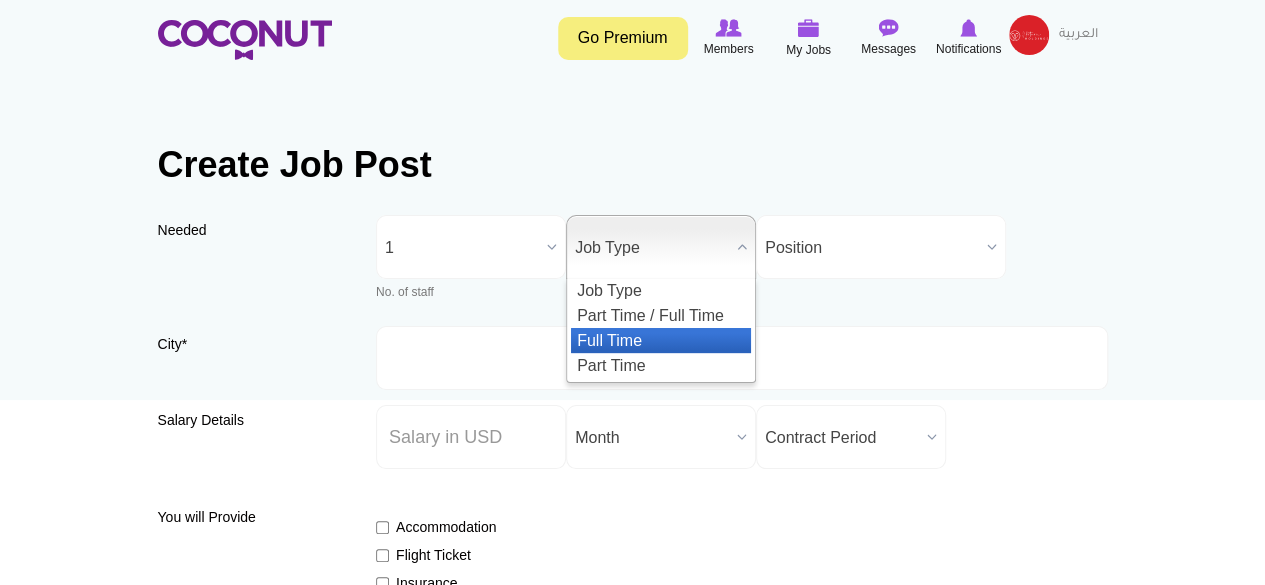 click on "Full Time" at bounding box center [661, 340] 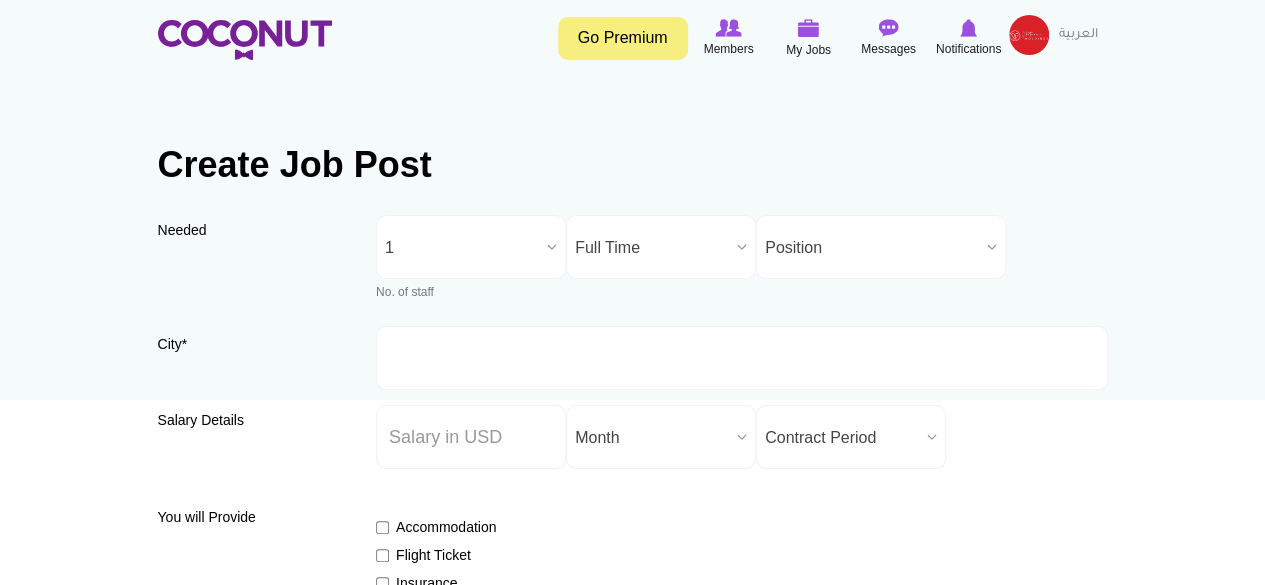 click on "Position" at bounding box center (881, 247) 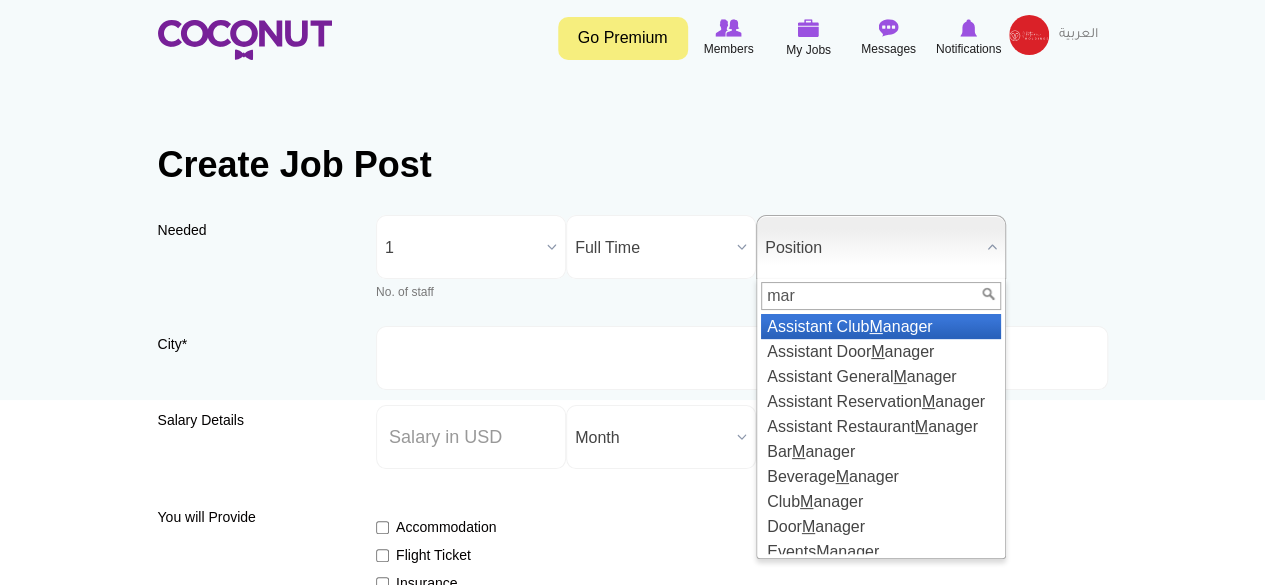 type on "mark" 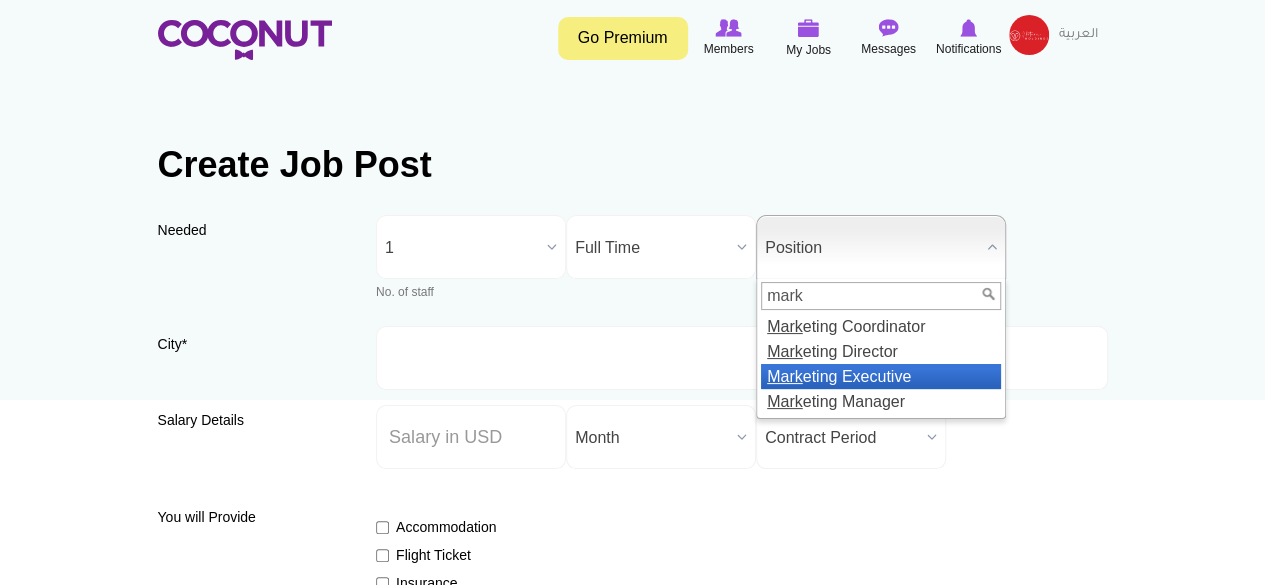 type 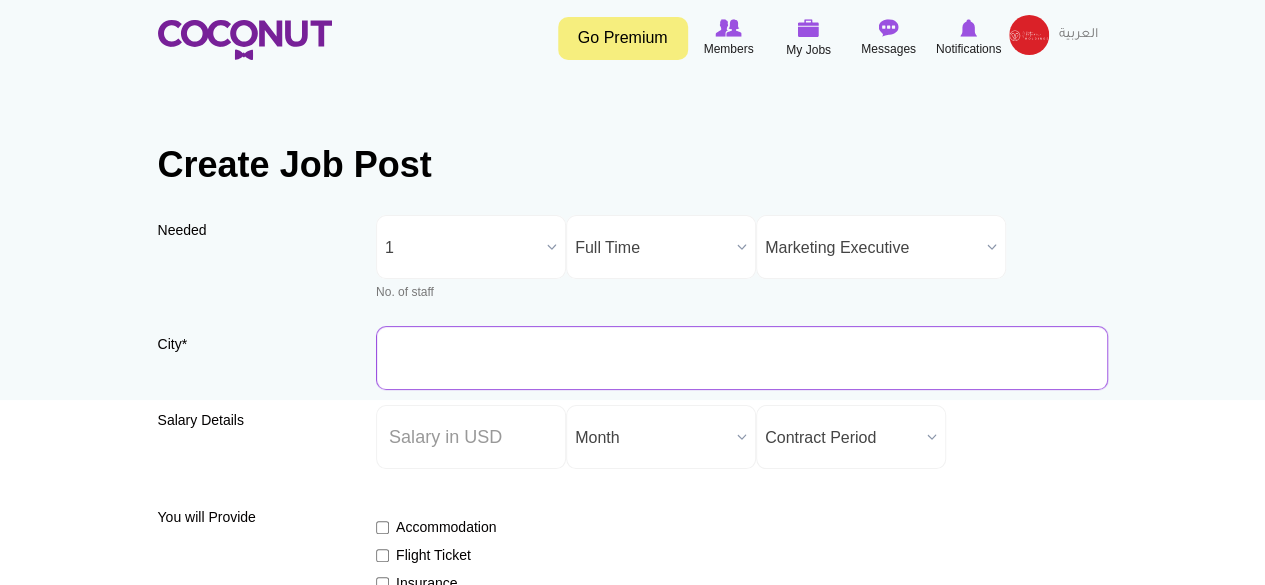 click on "City  *" at bounding box center (742, 358) 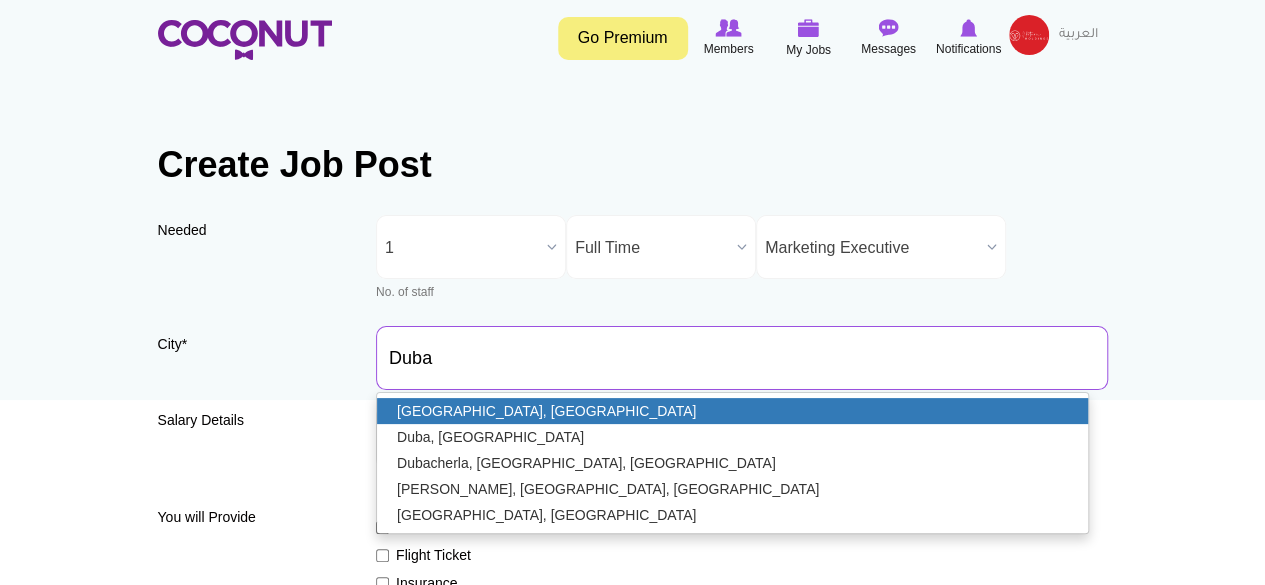 type on "[GEOGRAPHIC_DATA], [GEOGRAPHIC_DATA]" 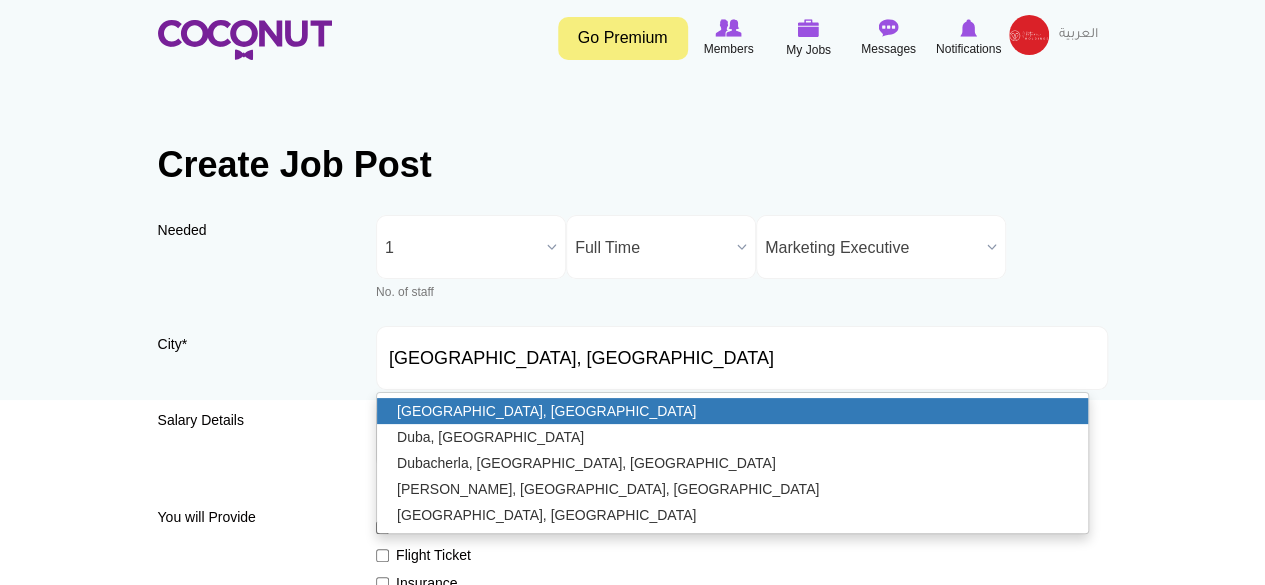 click on "[GEOGRAPHIC_DATA], [GEOGRAPHIC_DATA]" at bounding box center [732, 411] 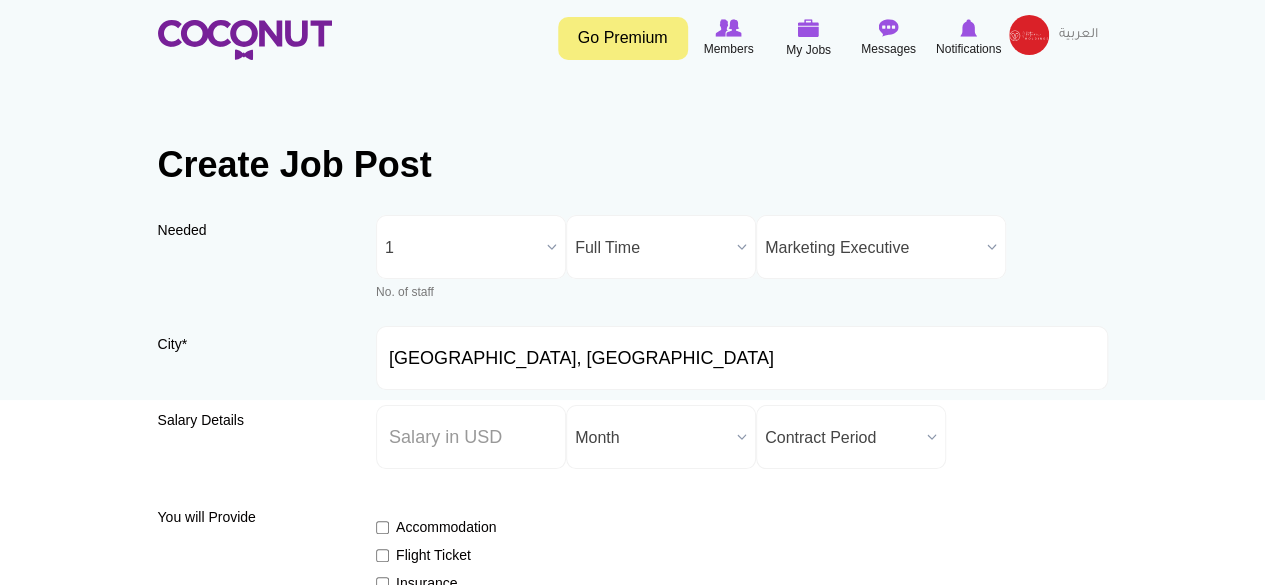 click on "Toggle navigation
Go Premium
Members
My Jobs
Post a Job
Messages
Notifications
My Profile" at bounding box center [632, 1435] 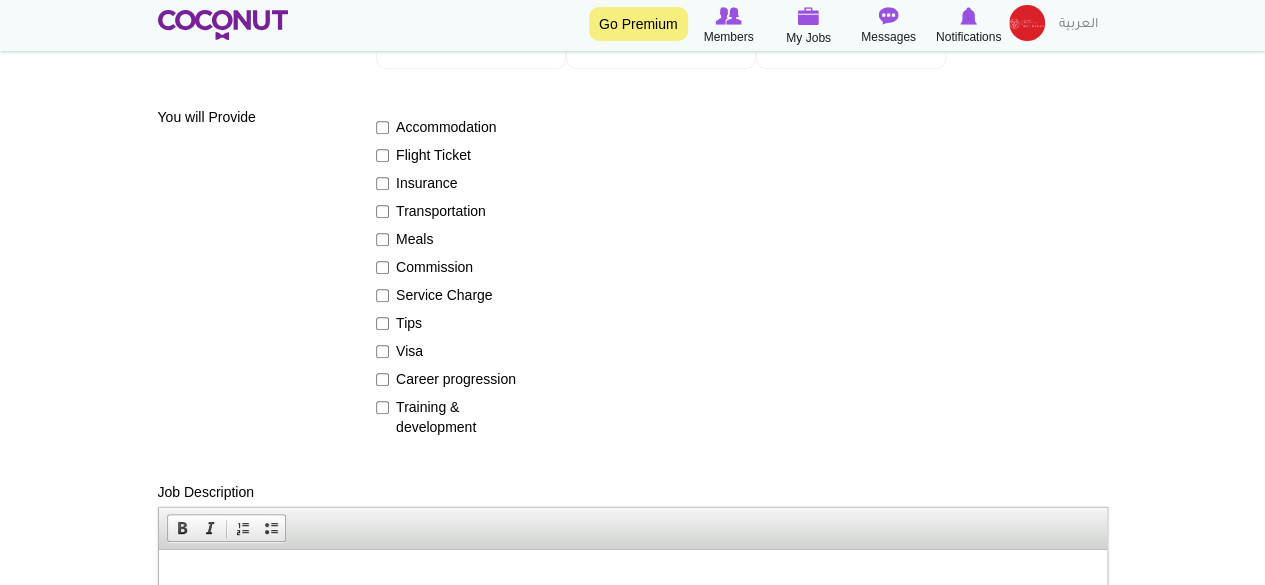 scroll, scrollTop: 200, scrollLeft: 0, axis: vertical 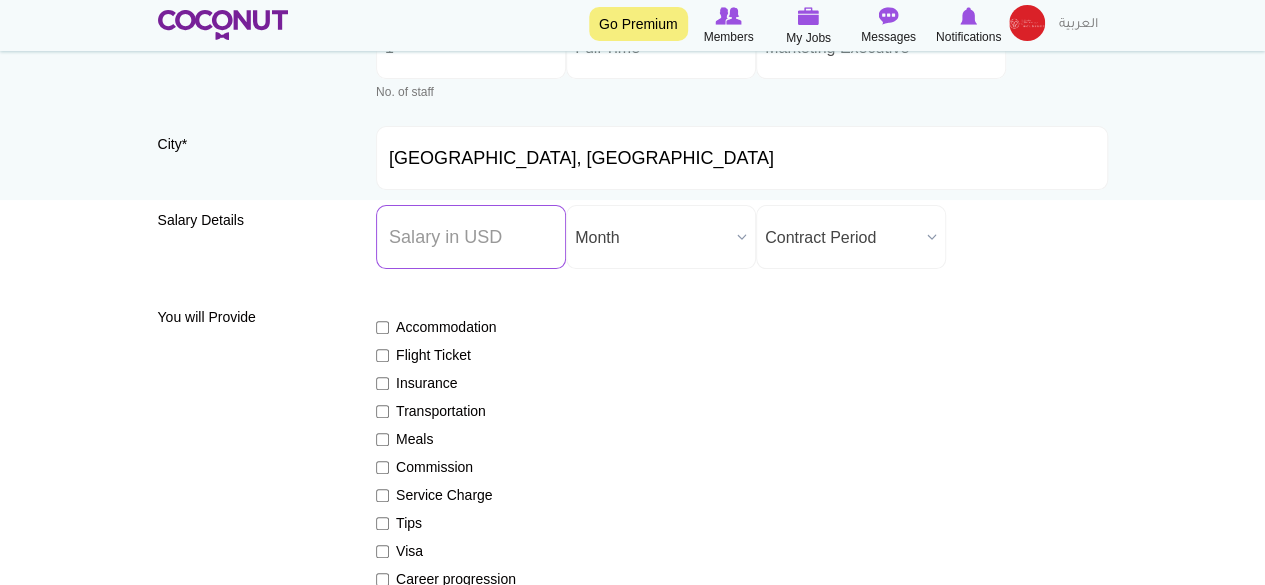 click on "Salary ($)  *" at bounding box center (471, 237) 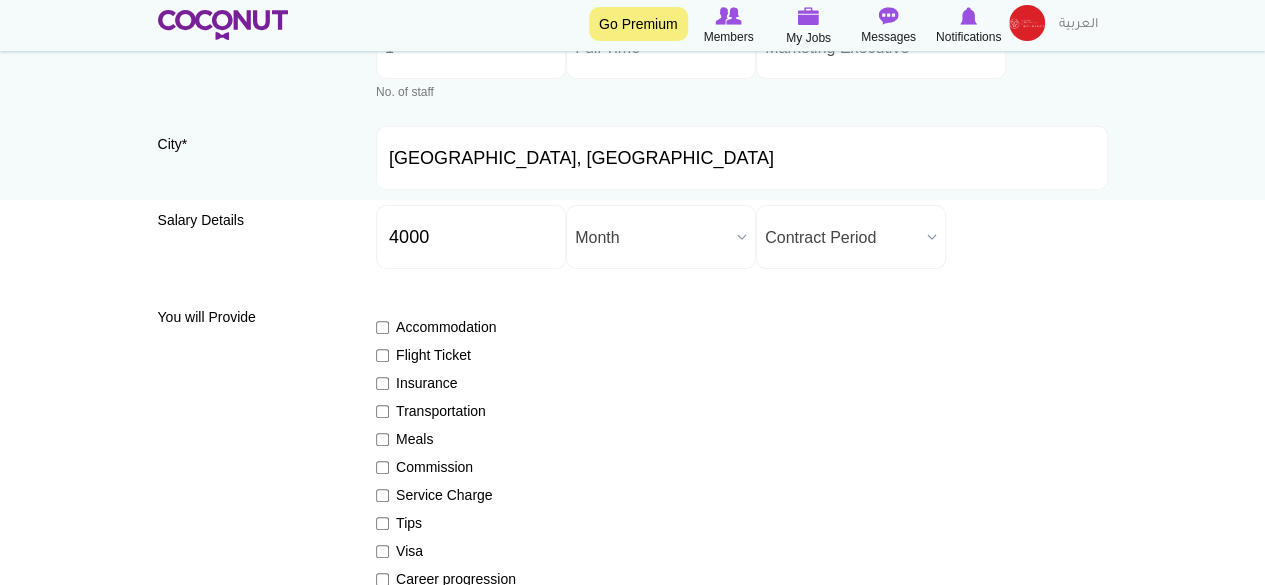 click on "Month" at bounding box center [652, 238] 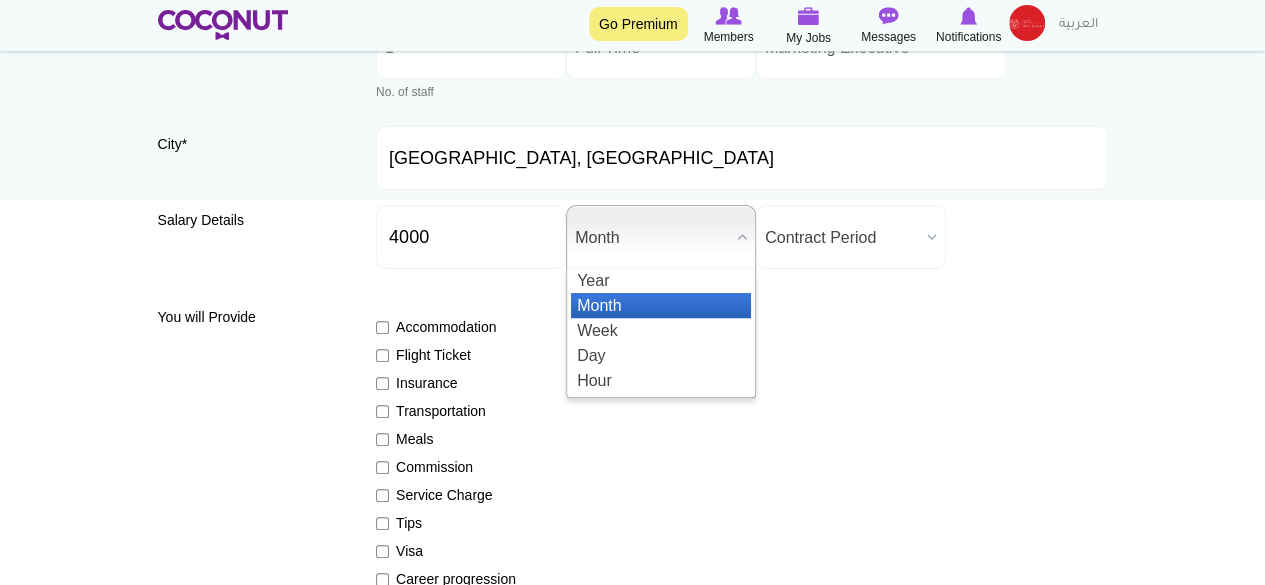 click on "Salary Details   Salary ($)  *
4000     Salary Period  *
Year Month Week Day Hour Month Year Month Week Day Hour   Contract Period  *
Contract Period Undefined 1 Month or less 3 Months 6 Months 1 Year 2 Years 3 Years Open Ended Contract Period" at bounding box center (633, 244) 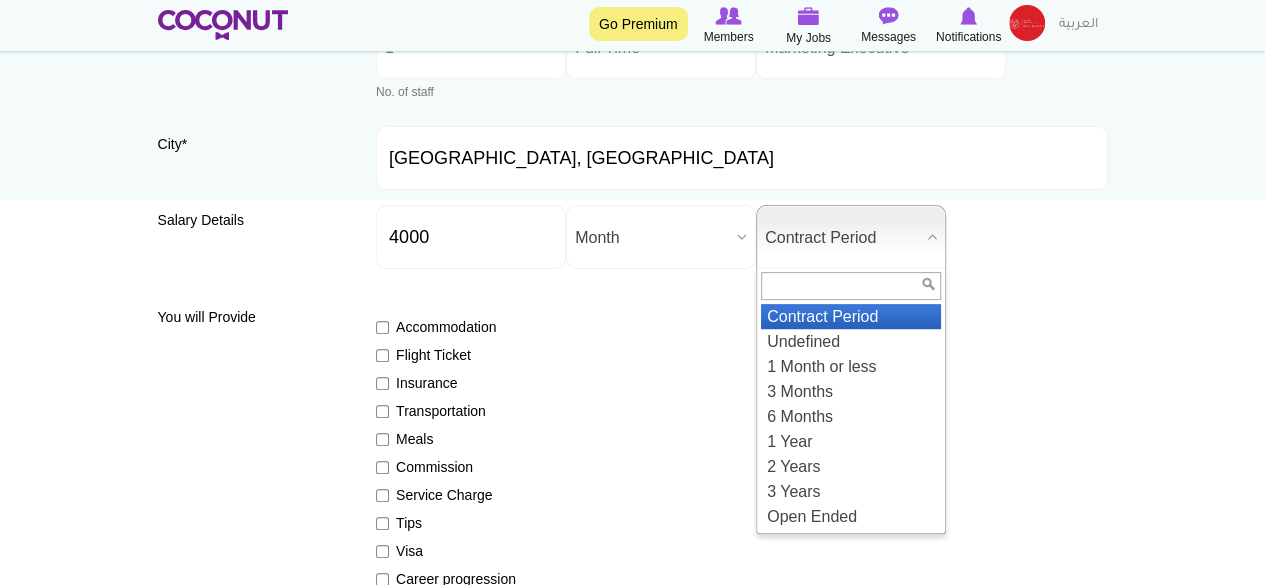 click on "Contract Period" at bounding box center [842, 238] 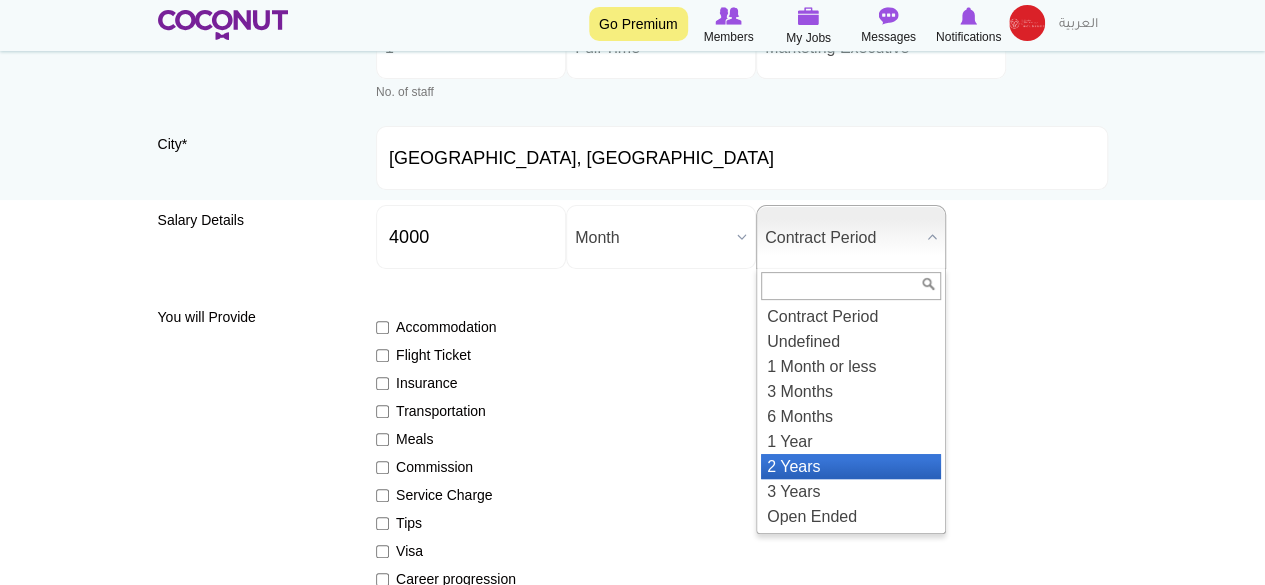 click on "2 Years" at bounding box center (851, 466) 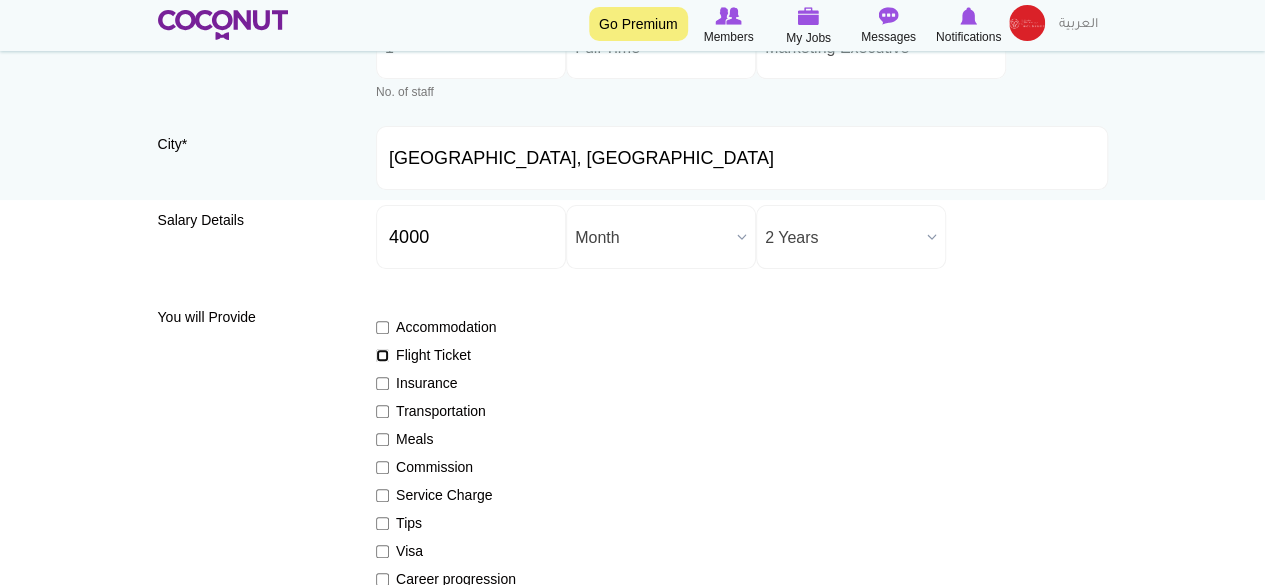 click on "Flight Ticket" at bounding box center (382, 355) 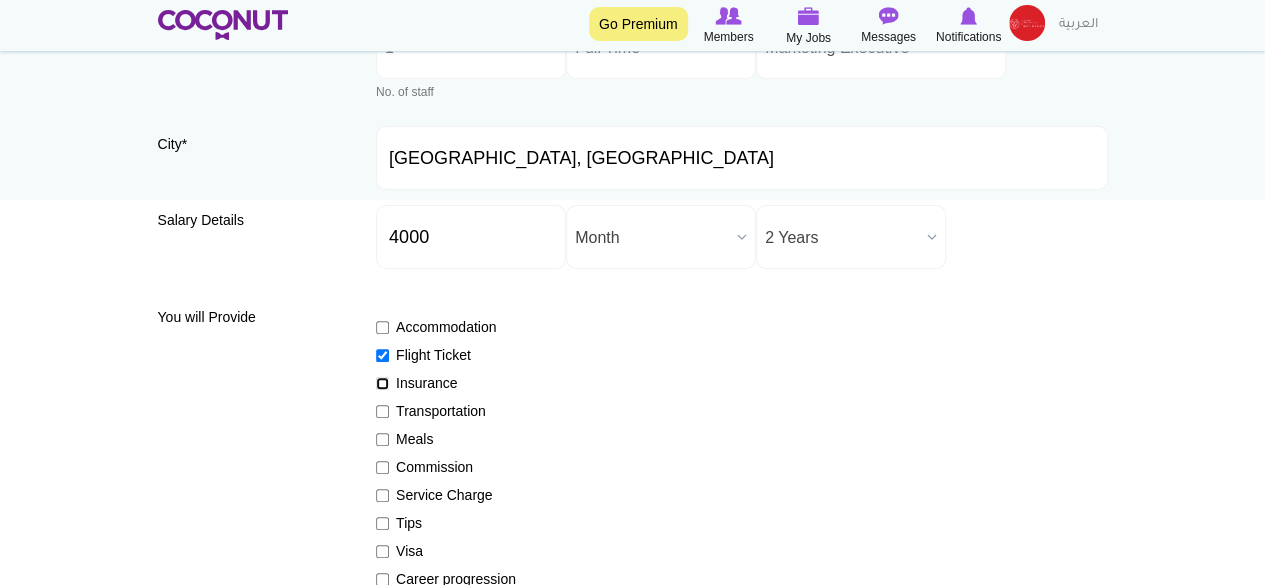 click on "Insurance" at bounding box center (382, 383) 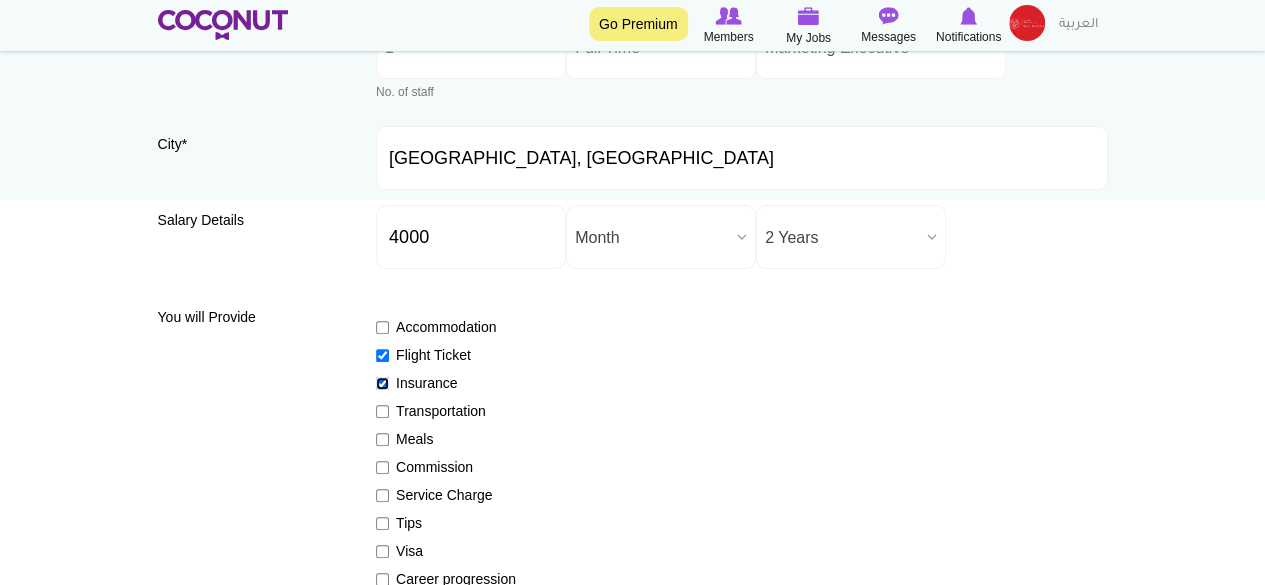 scroll, scrollTop: 400, scrollLeft: 0, axis: vertical 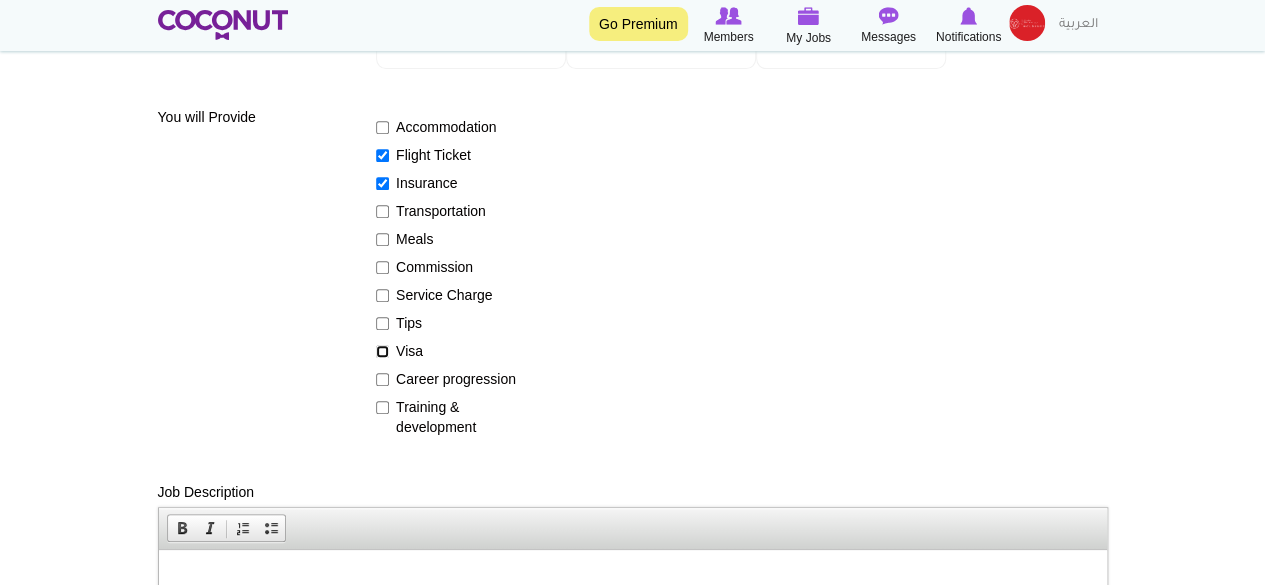 click on "Visa" at bounding box center (382, 351) 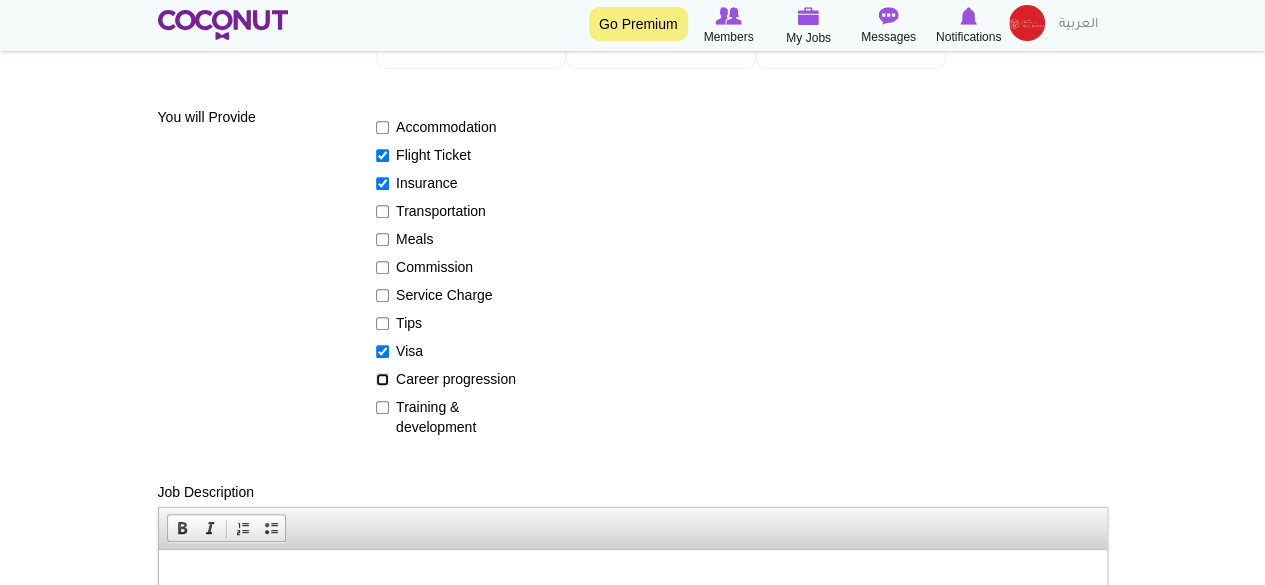 click on "Career progression" at bounding box center [382, 379] 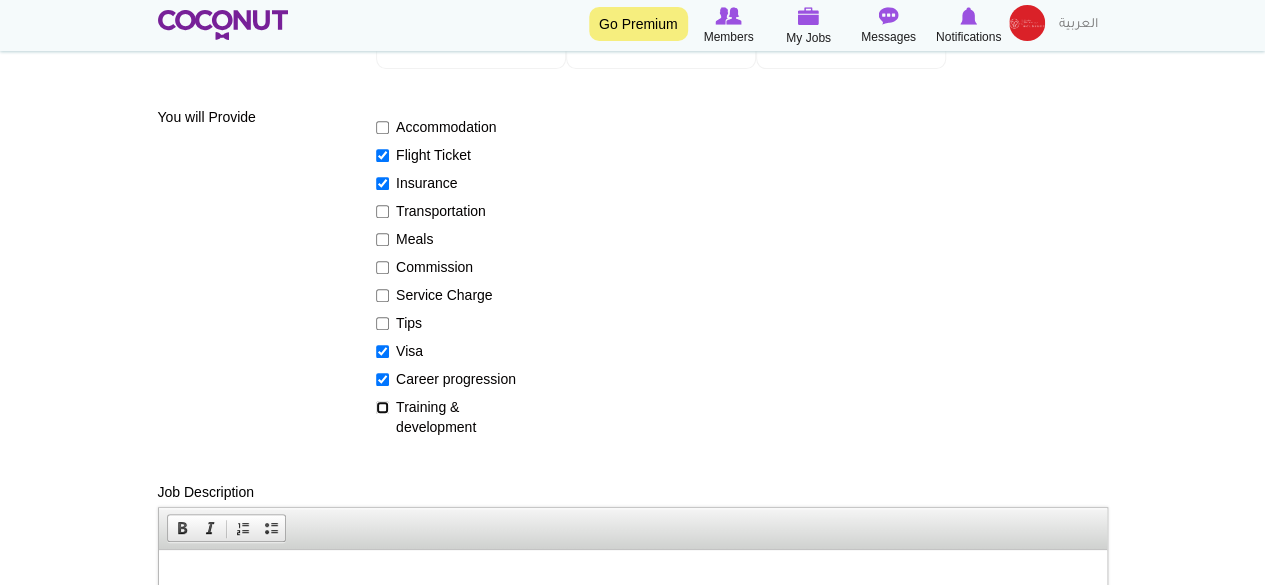click on "Training & development" at bounding box center (382, 407) 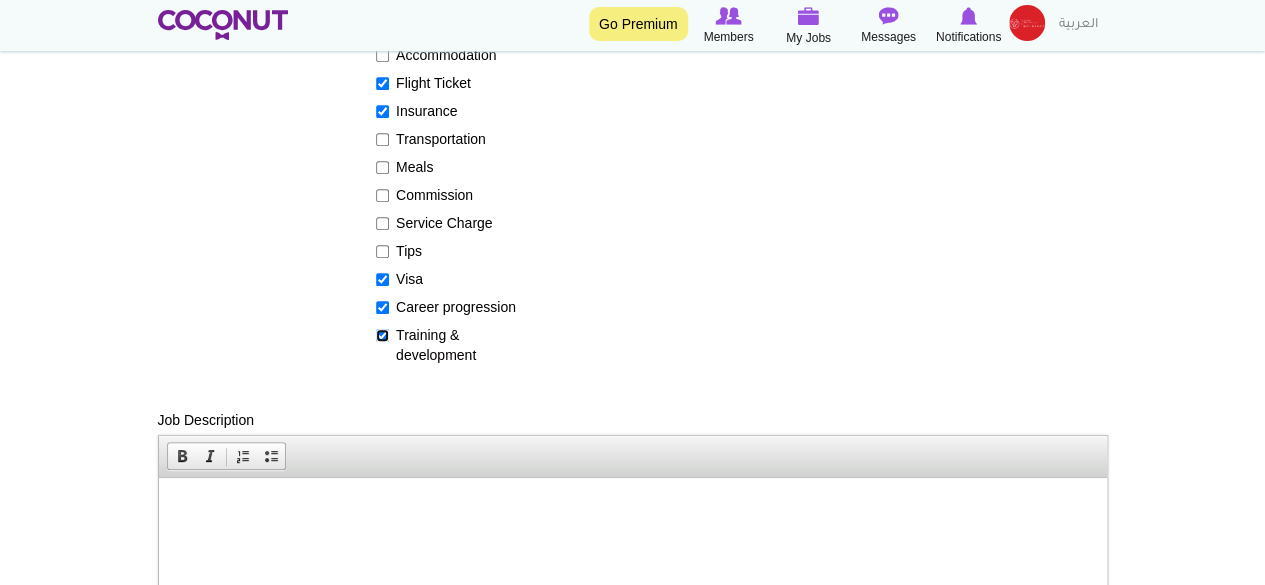 scroll, scrollTop: 600, scrollLeft: 0, axis: vertical 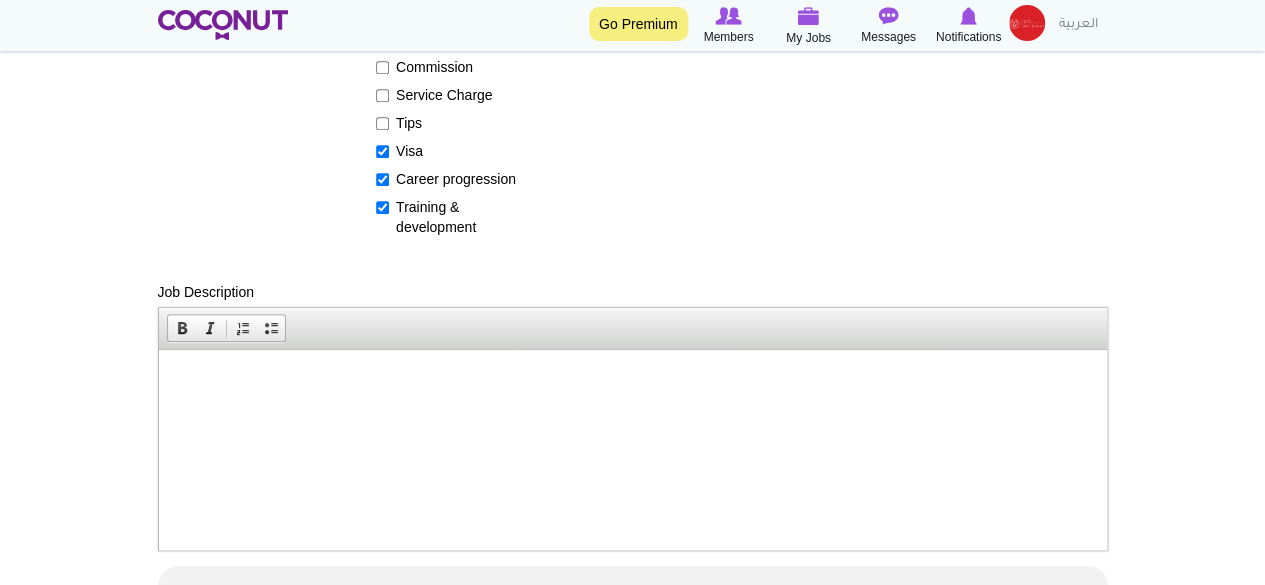 click at bounding box center [632, 379] 